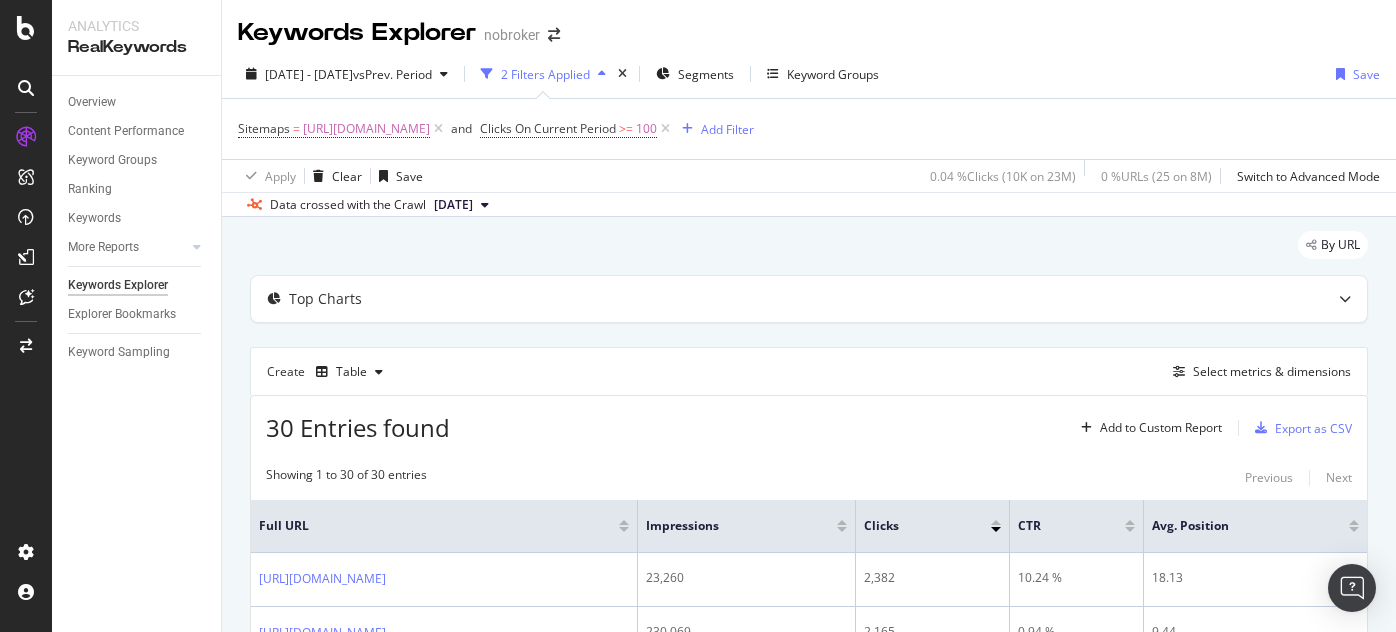 scroll, scrollTop: 0, scrollLeft: 0, axis: both 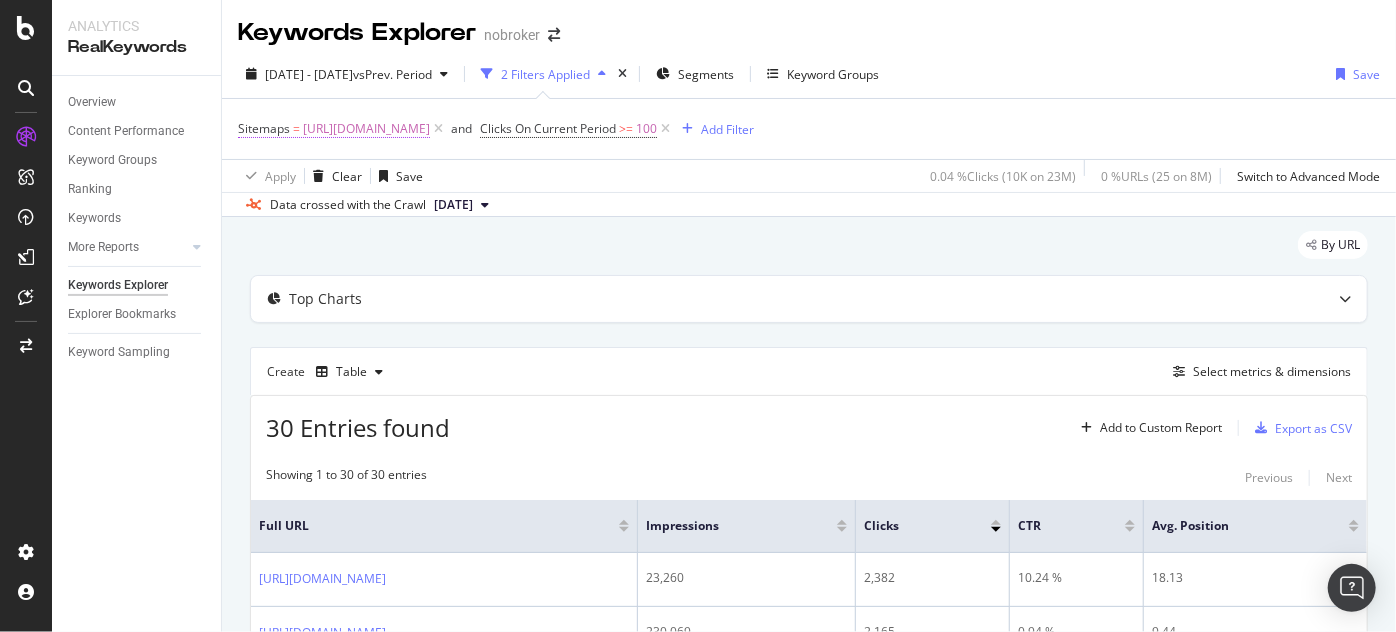 click on "[URL][DOMAIN_NAME]" at bounding box center (366, 129) 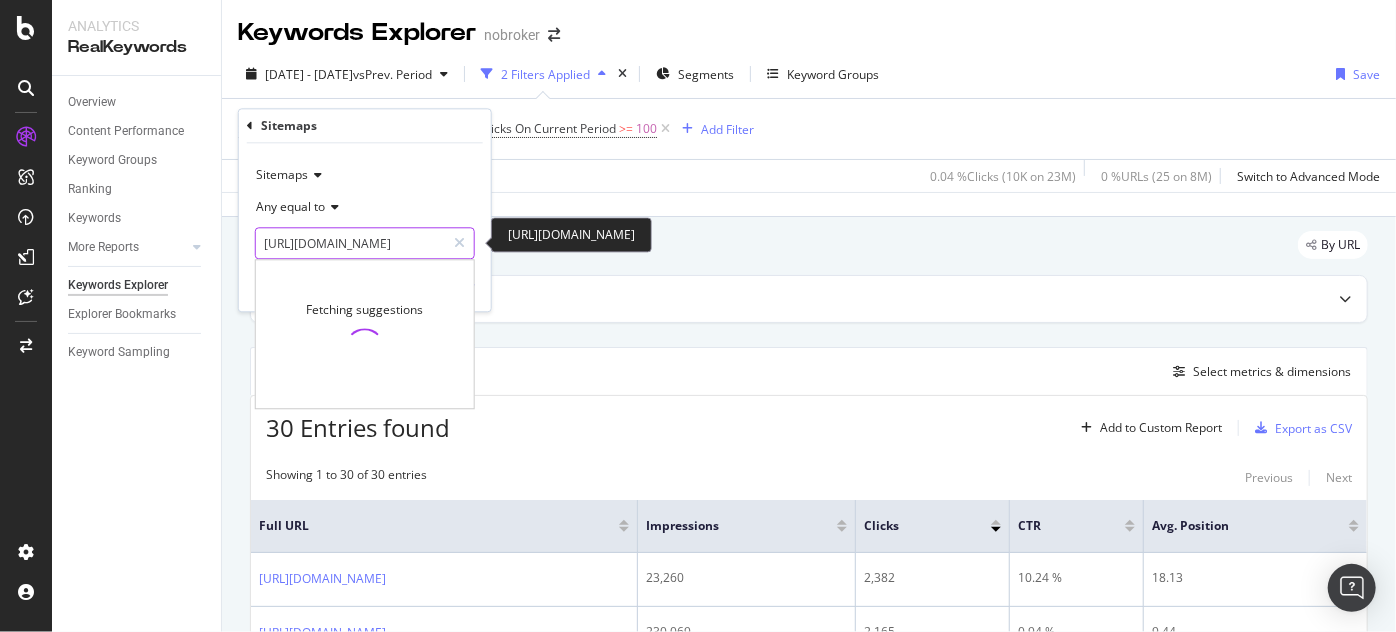 click on "[URL][DOMAIN_NAME]" at bounding box center [350, 244] 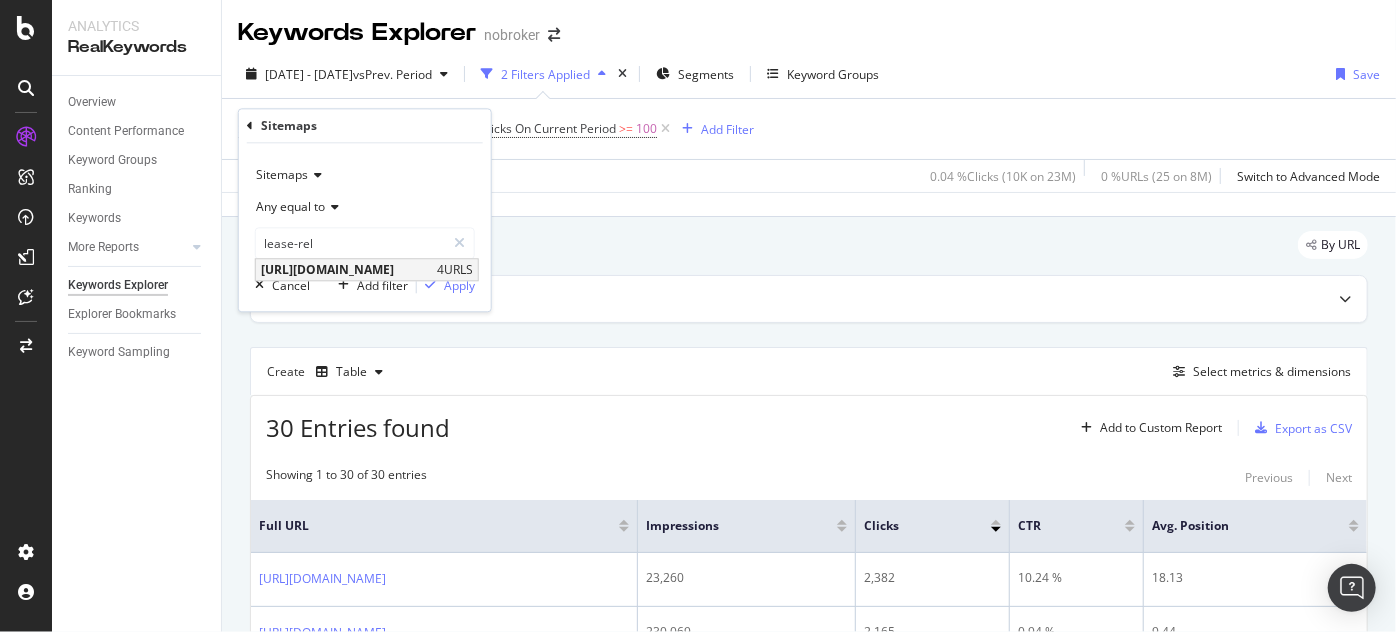 click on "[URL][DOMAIN_NAME]" at bounding box center [346, 270] 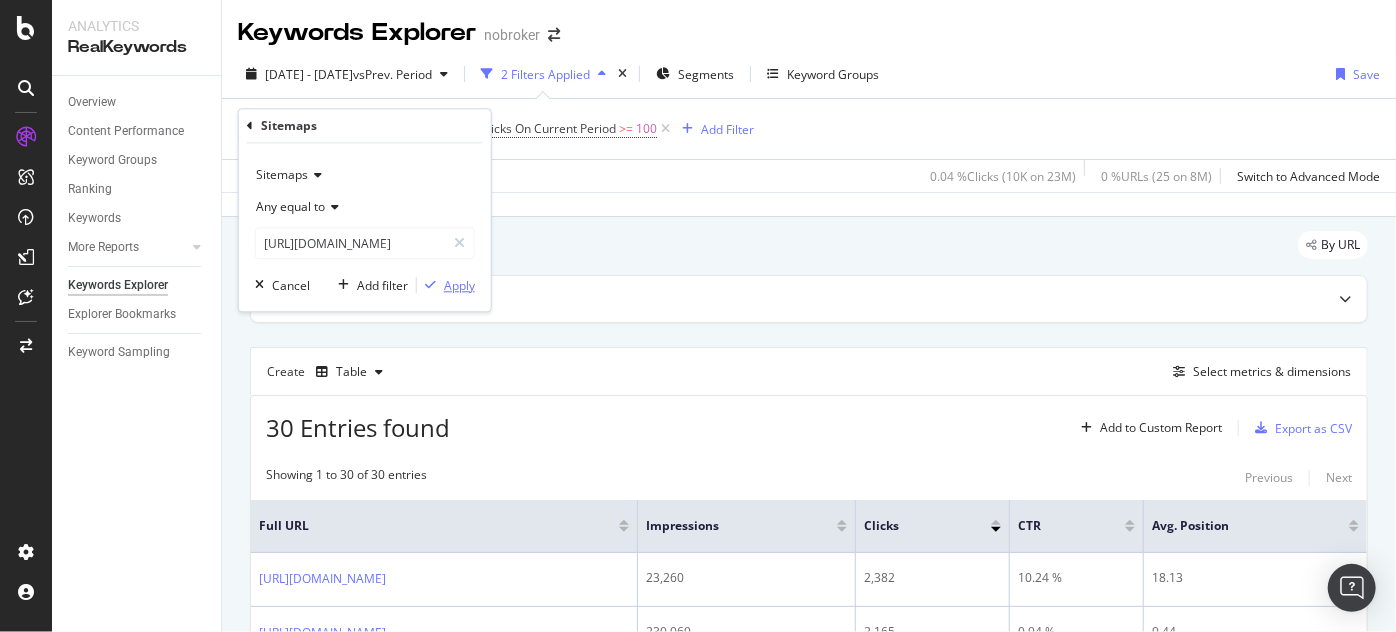 click on "Apply" at bounding box center (459, 285) 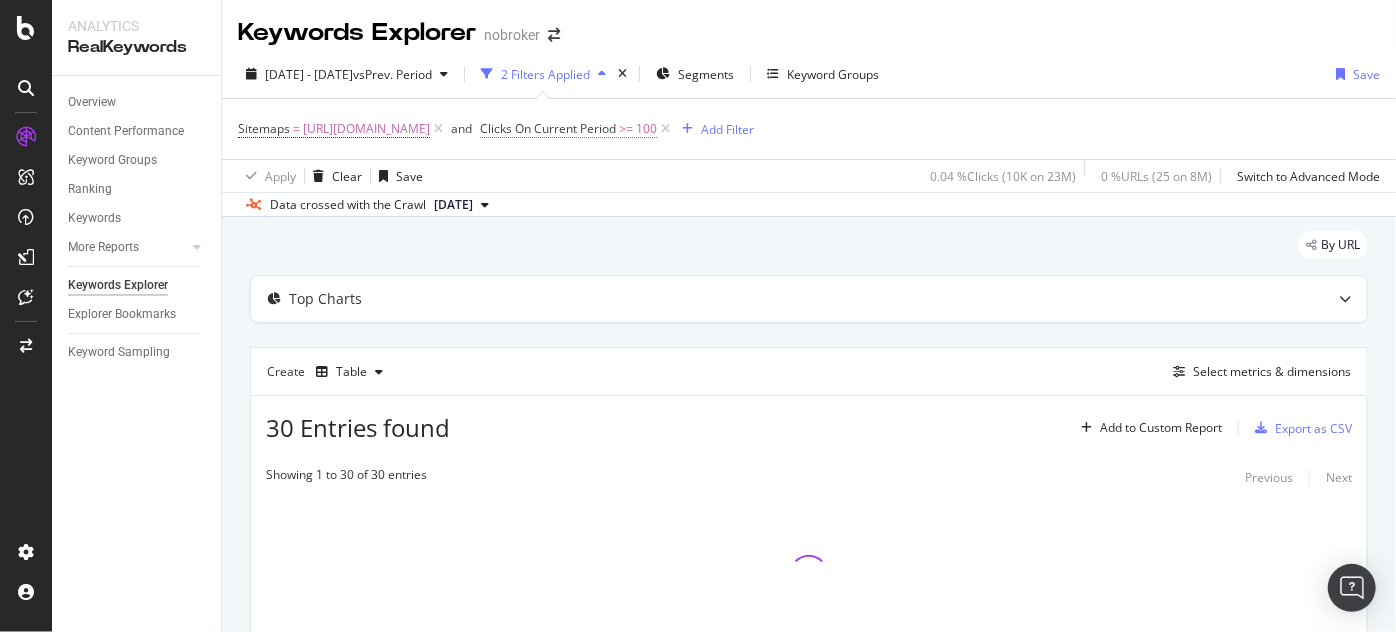 click on "Clicks On Current Period" at bounding box center (548, 128) 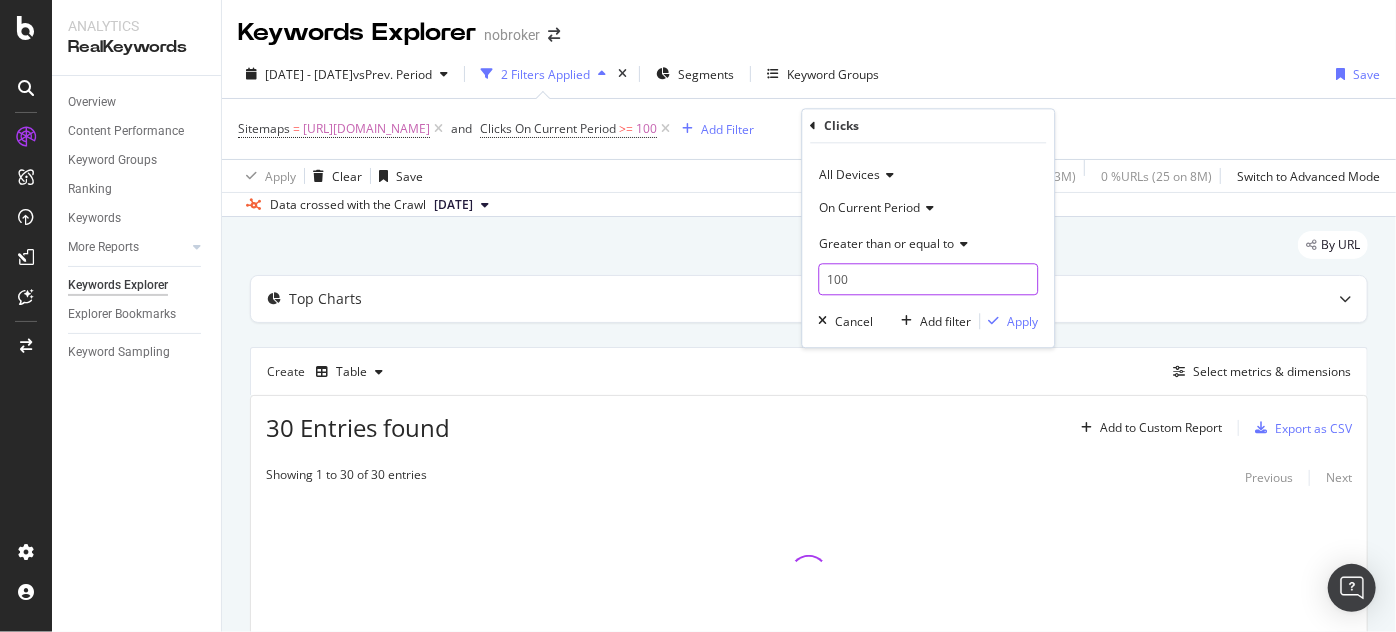 click on "100" at bounding box center [928, 280] 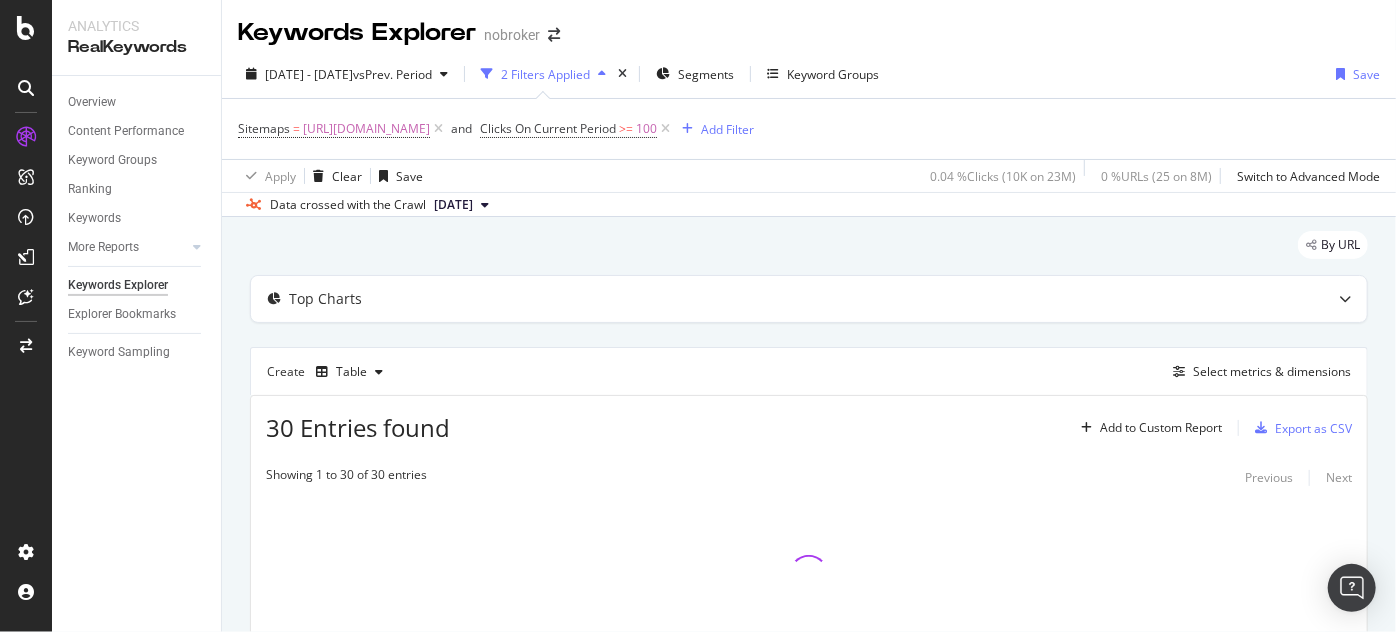 click on "Sitemaps   =     [URL][DOMAIN_NAME] and Clicks On Current Period   >=     100 Add Filter" at bounding box center [809, 129] 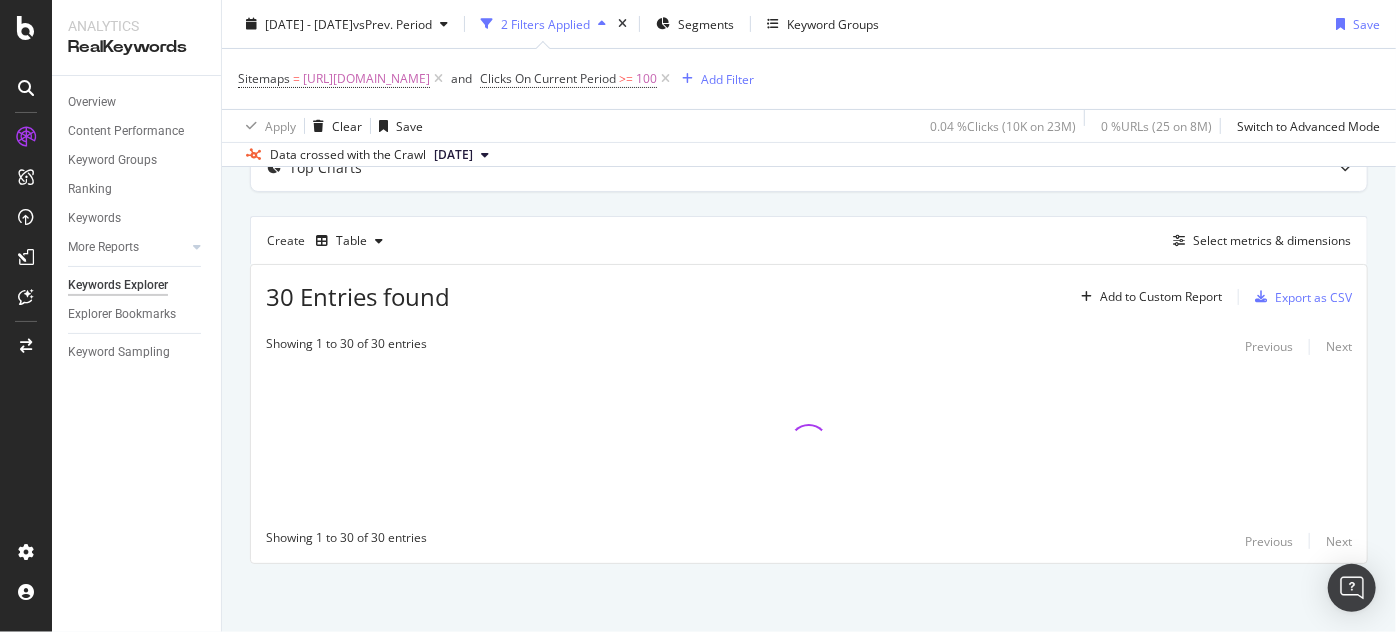 scroll, scrollTop: 8, scrollLeft: 0, axis: vertical 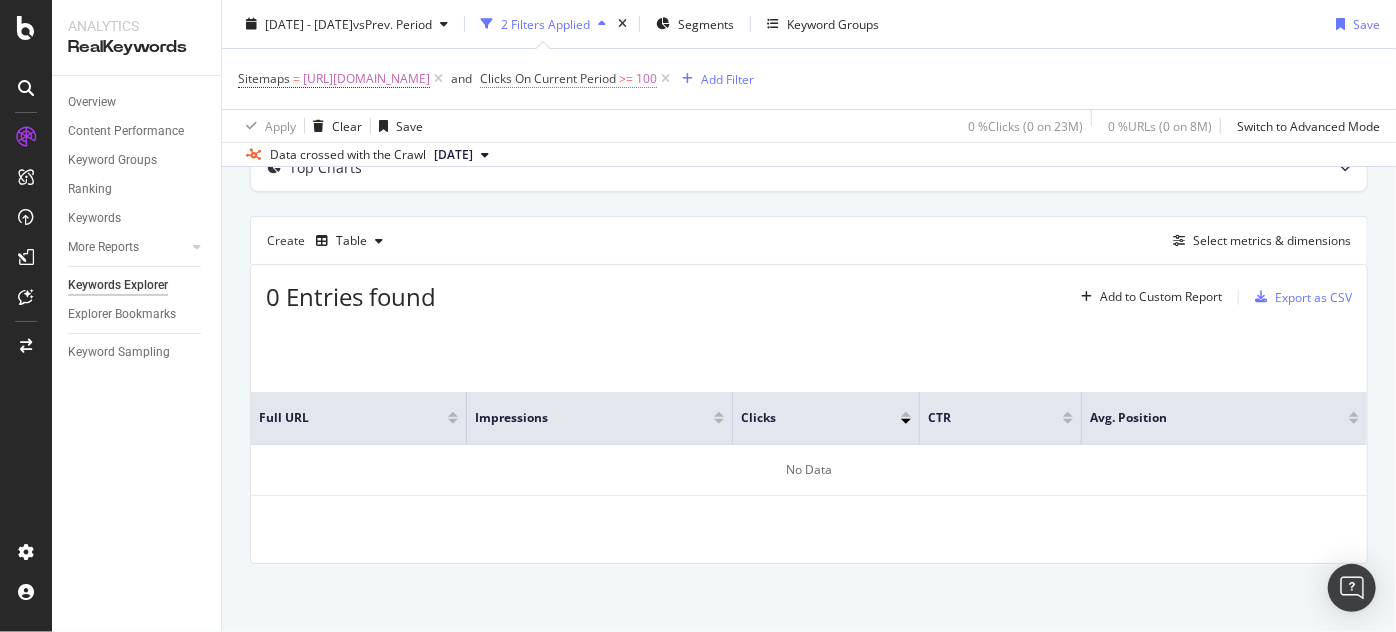 click on "Clicks On Current Period" at bounding box center [548, 78] 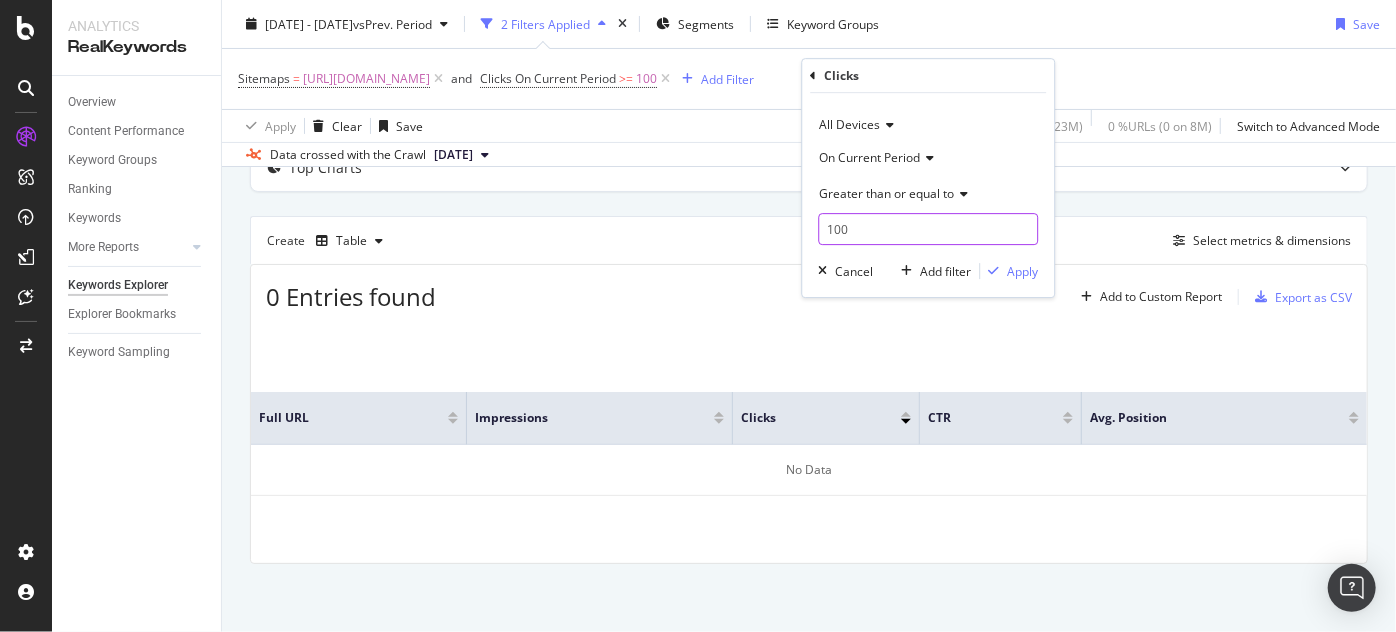 click on "100" at bounding box center (928, 229) 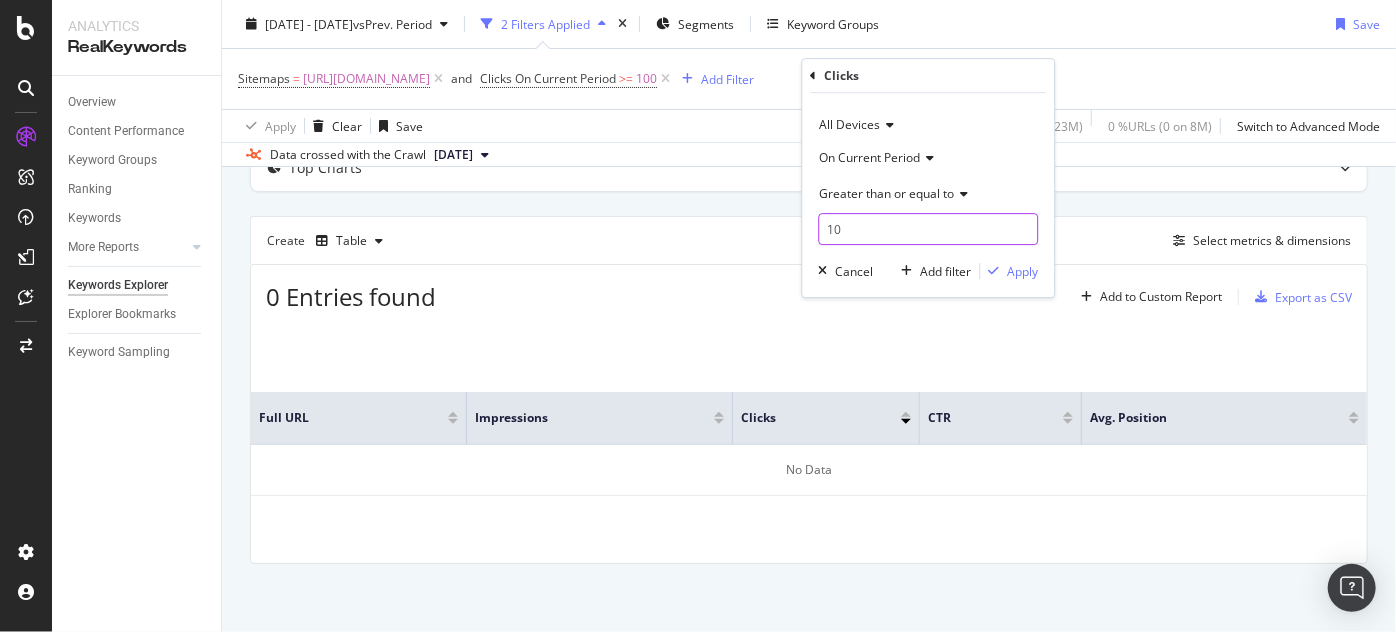 type on "1" 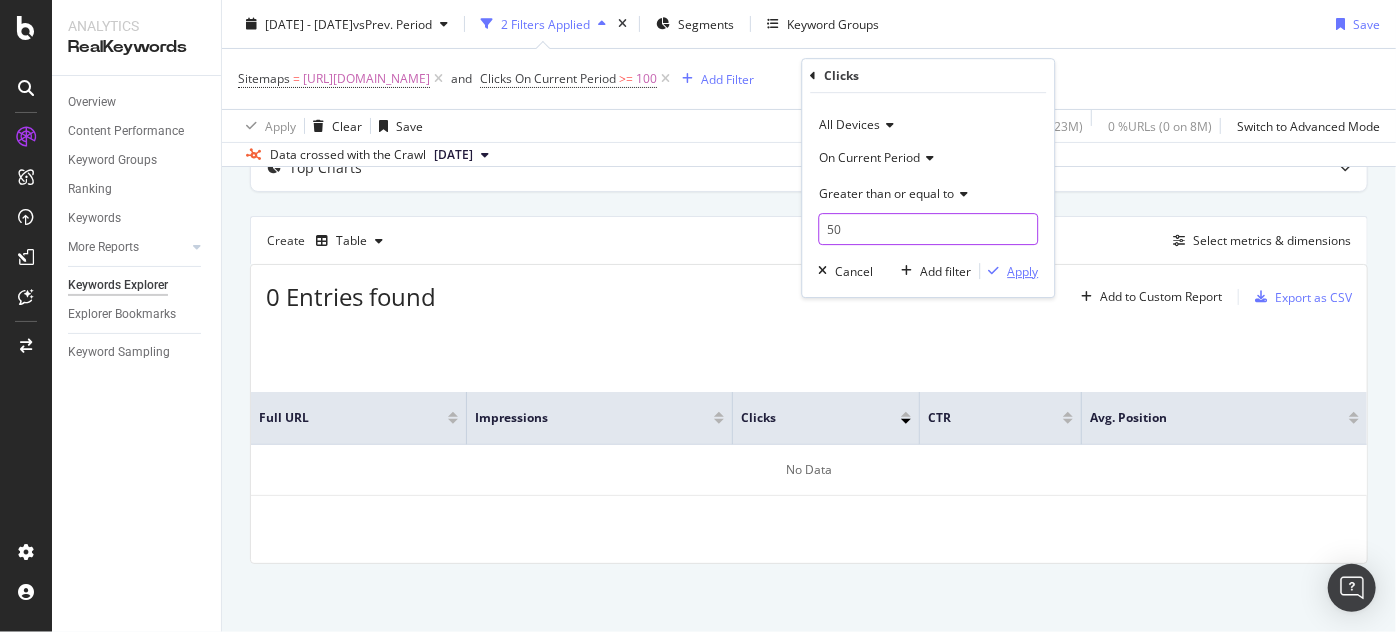 type on "50" 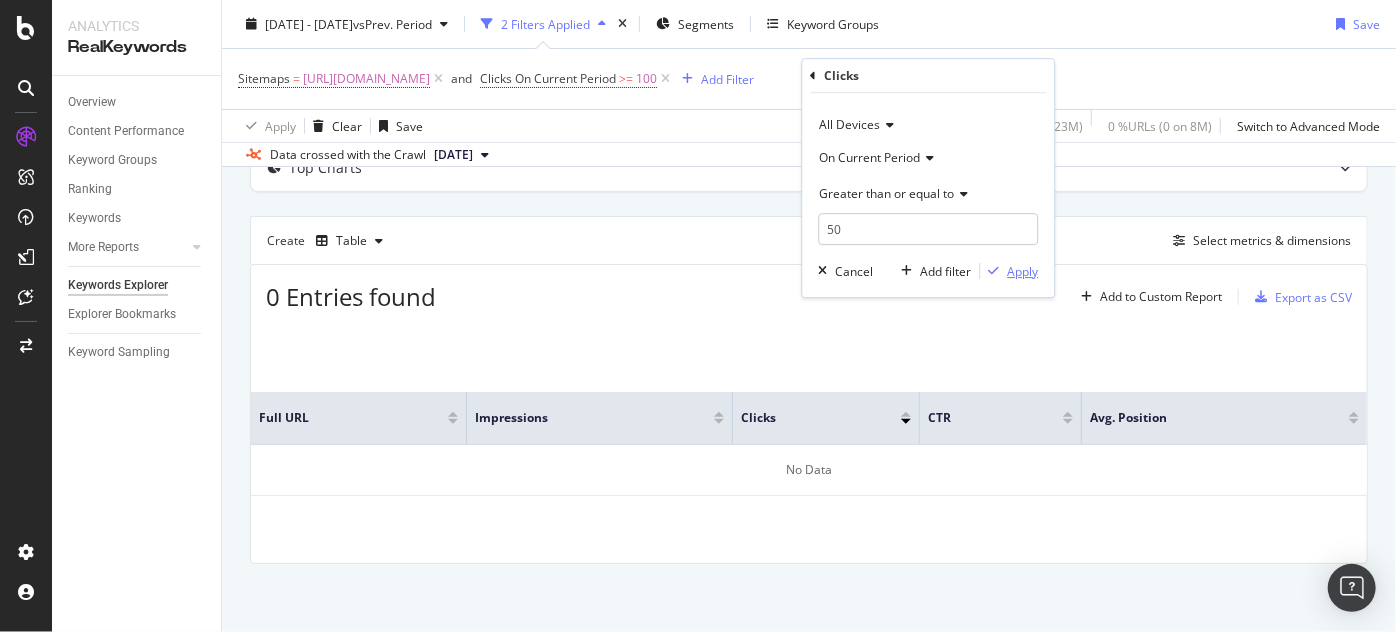 click on "Apply" at bounding box center [1022, 271] 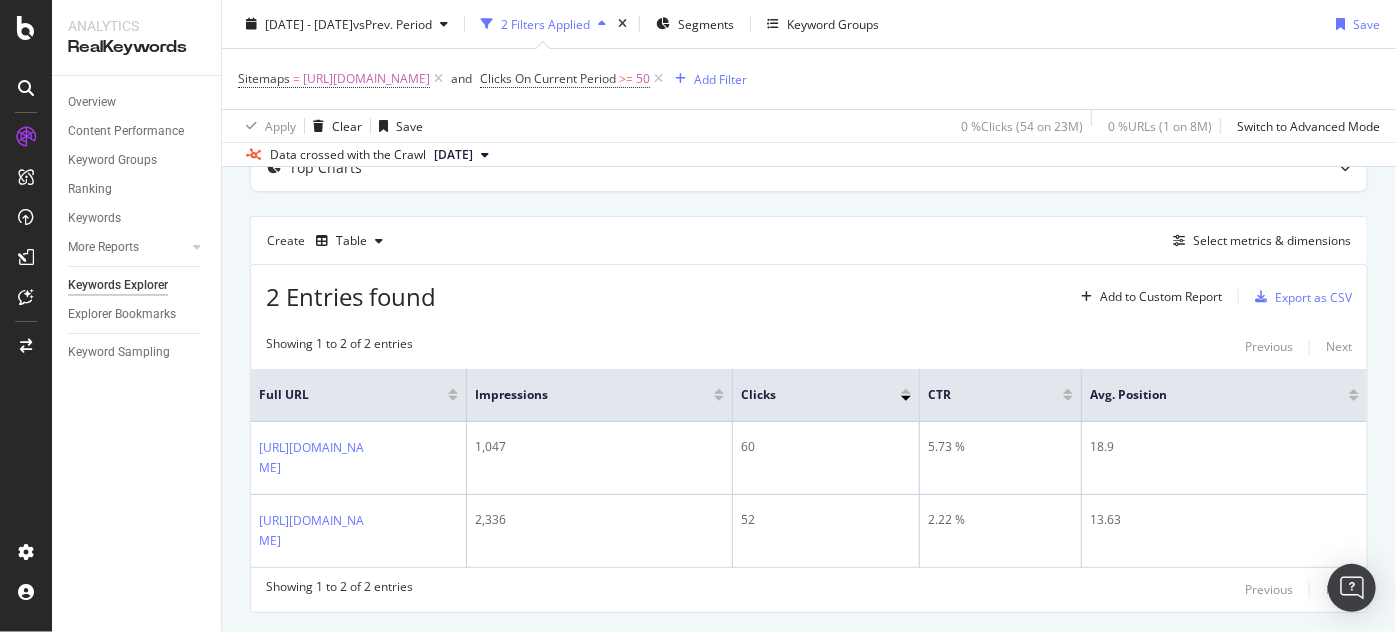 scroll, scrollTop: 238, scrollLeft: 0, axis: vertical 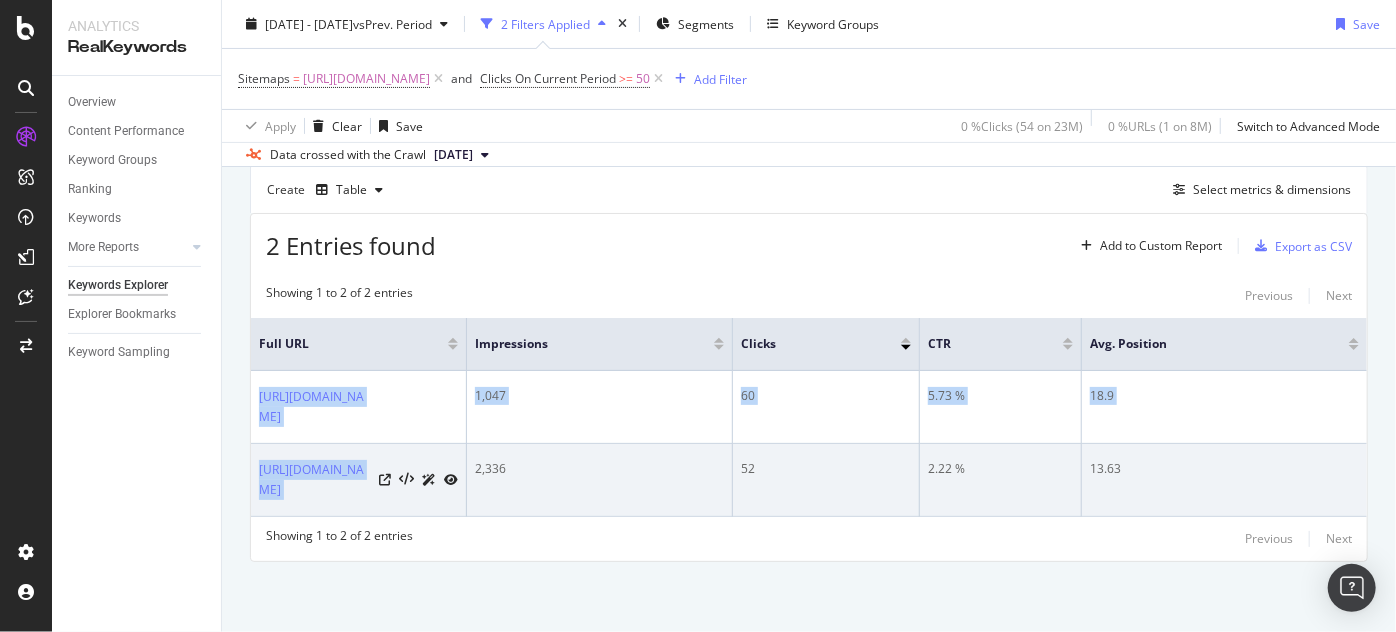 drag, startPoint x: 253, startPoint y: 322, endPoint x: 442, endPoint y: 488, distance: 251.5492 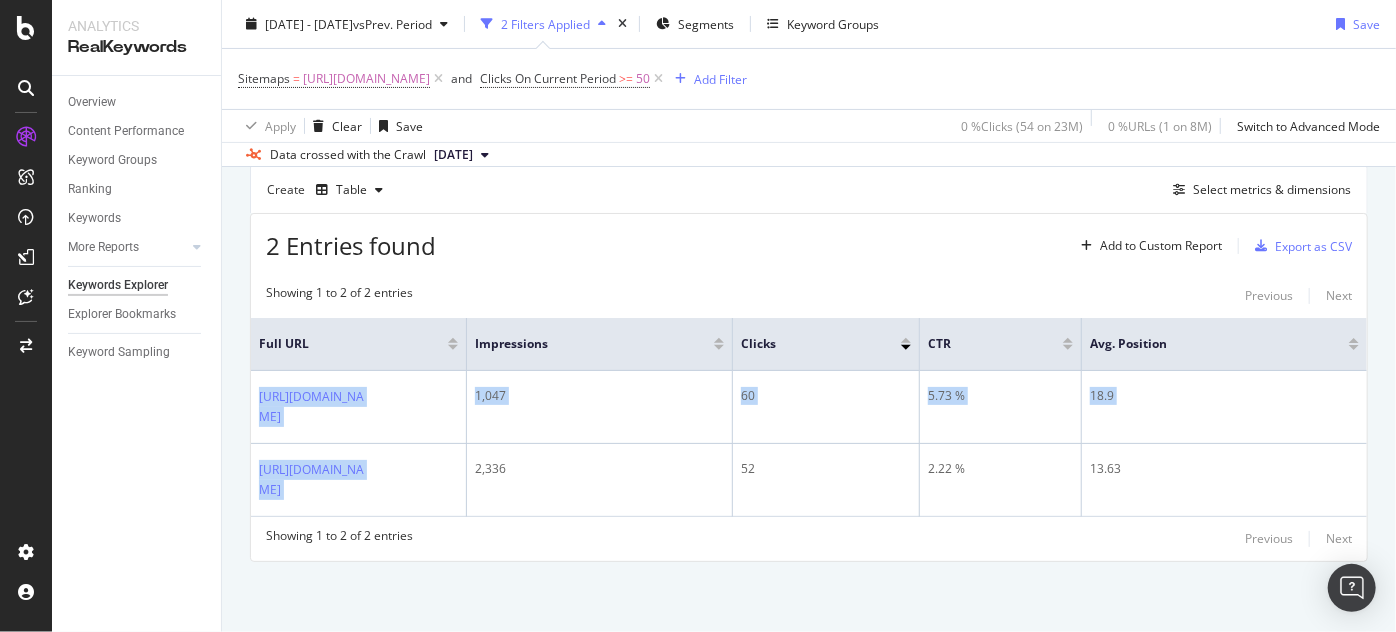 scroll, scrollTop: 170, scrollLeft: 0, axis: vertical 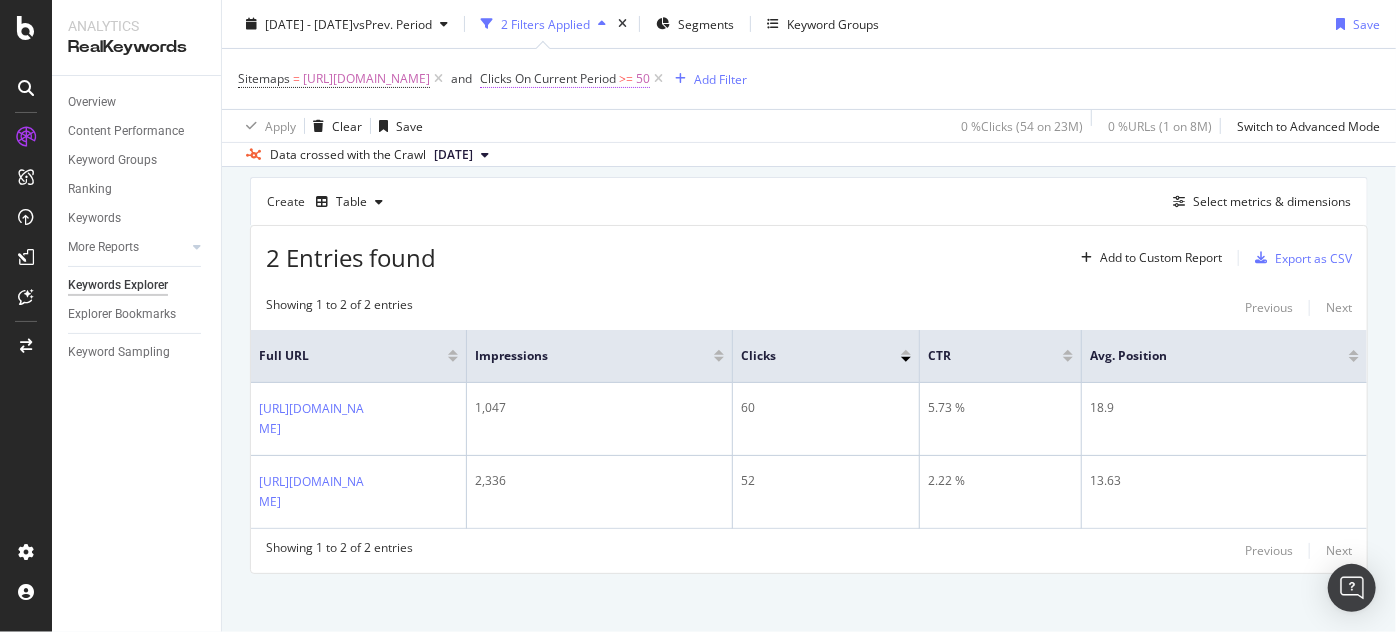 click on "Clicks On Current Period" at bounding box center [548, 78] 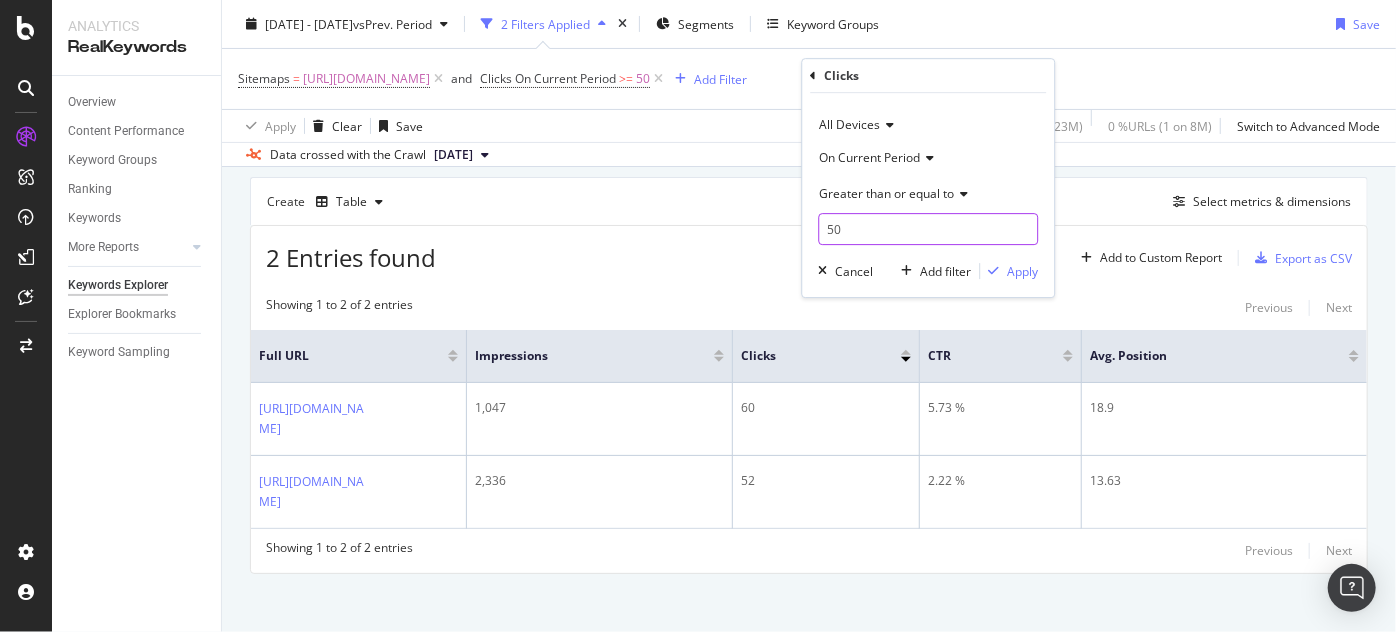 click on "50" at bounding box center (928, 229) 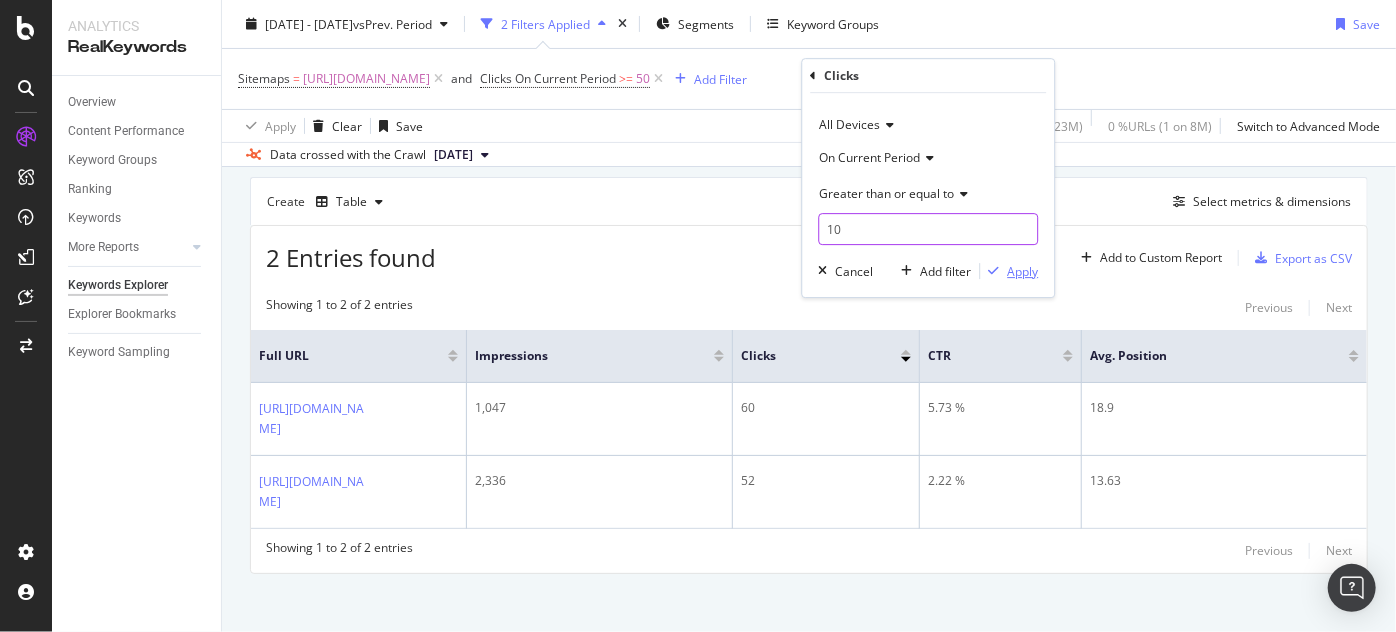 type on "10" 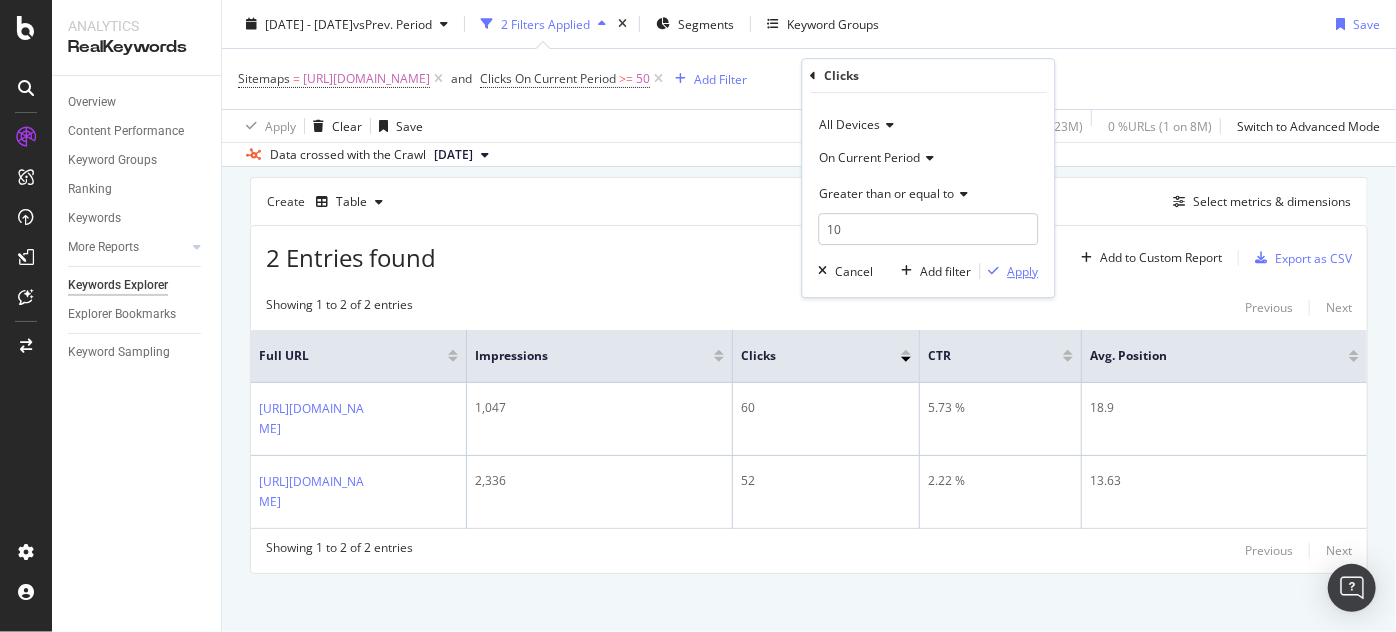 click on "Apply" at bounding box center (1022, 271) 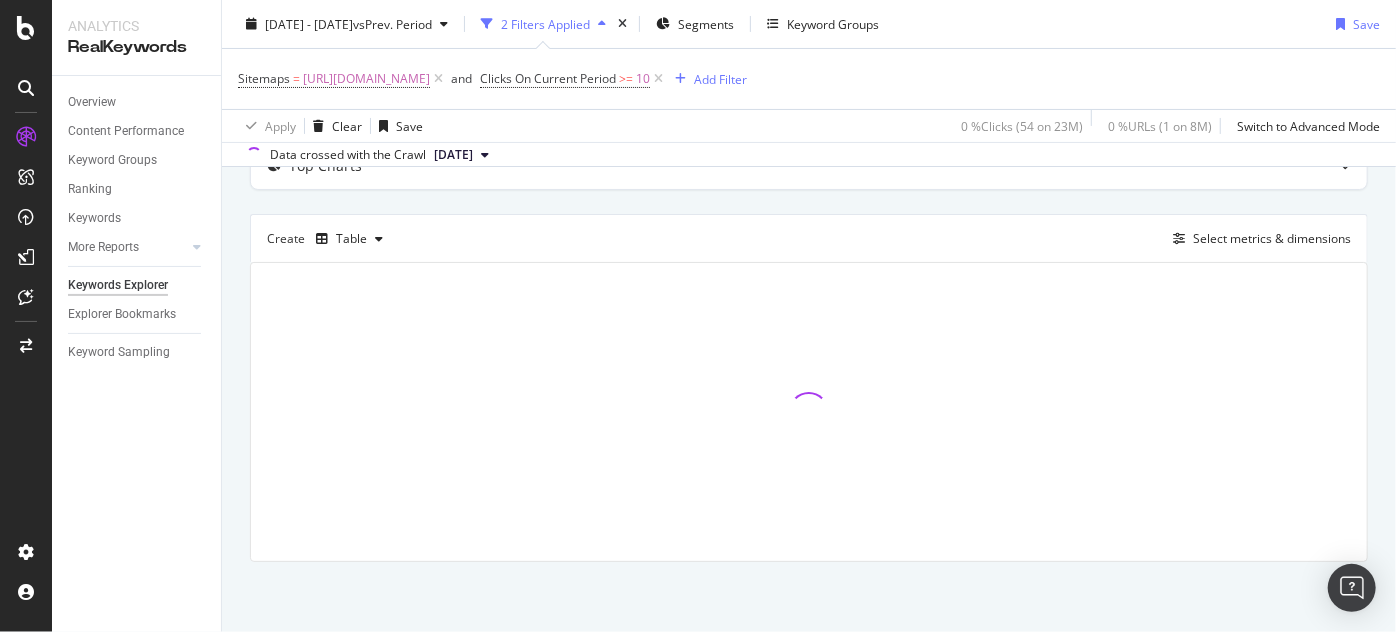 scroll, scrollTop: 131, scrollLeft: 0, axis: vertical 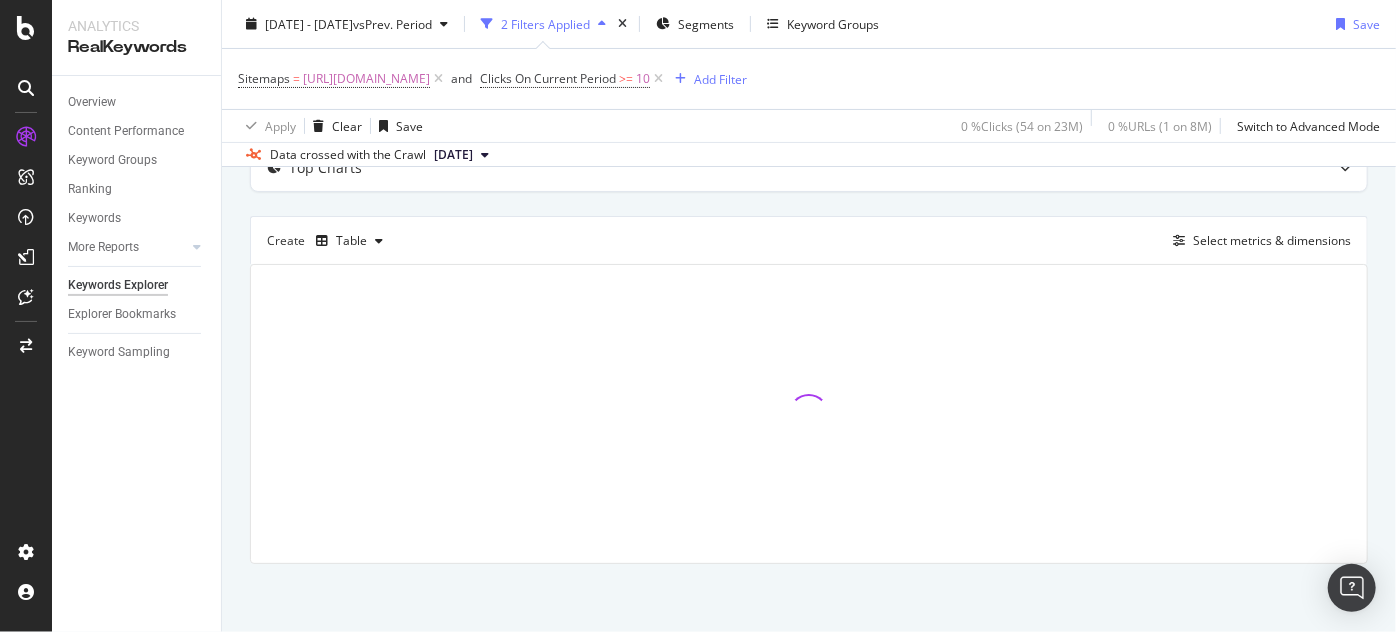 click at bounding box center [809, 414] 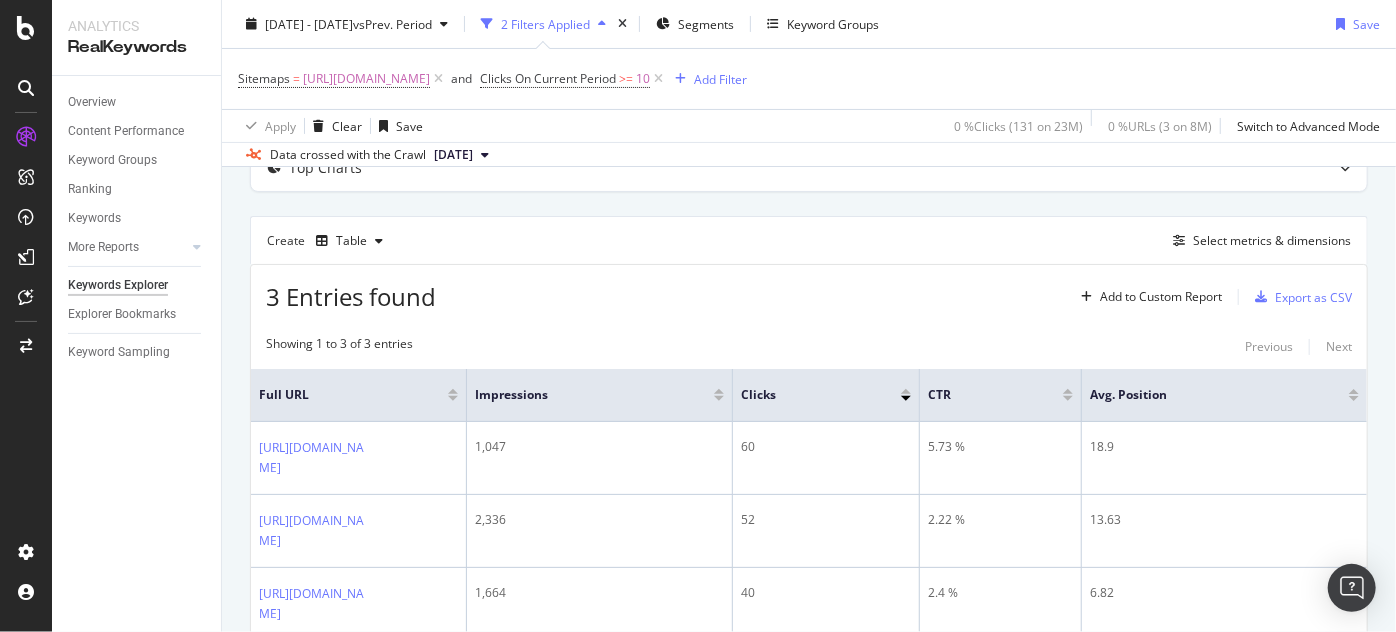 scroll, scrollTop: 170, scrollLeft: 0, axis: vertical 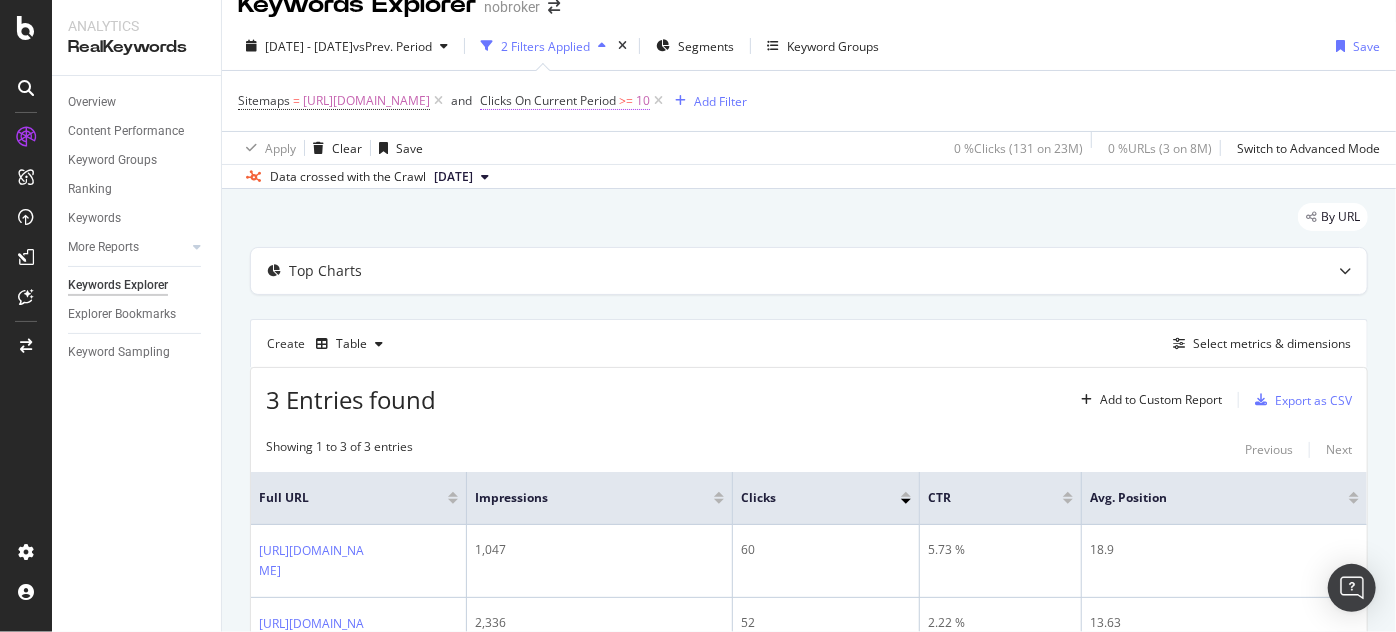 click on "Clicks On Current Period" at bounding box center (548, 100) 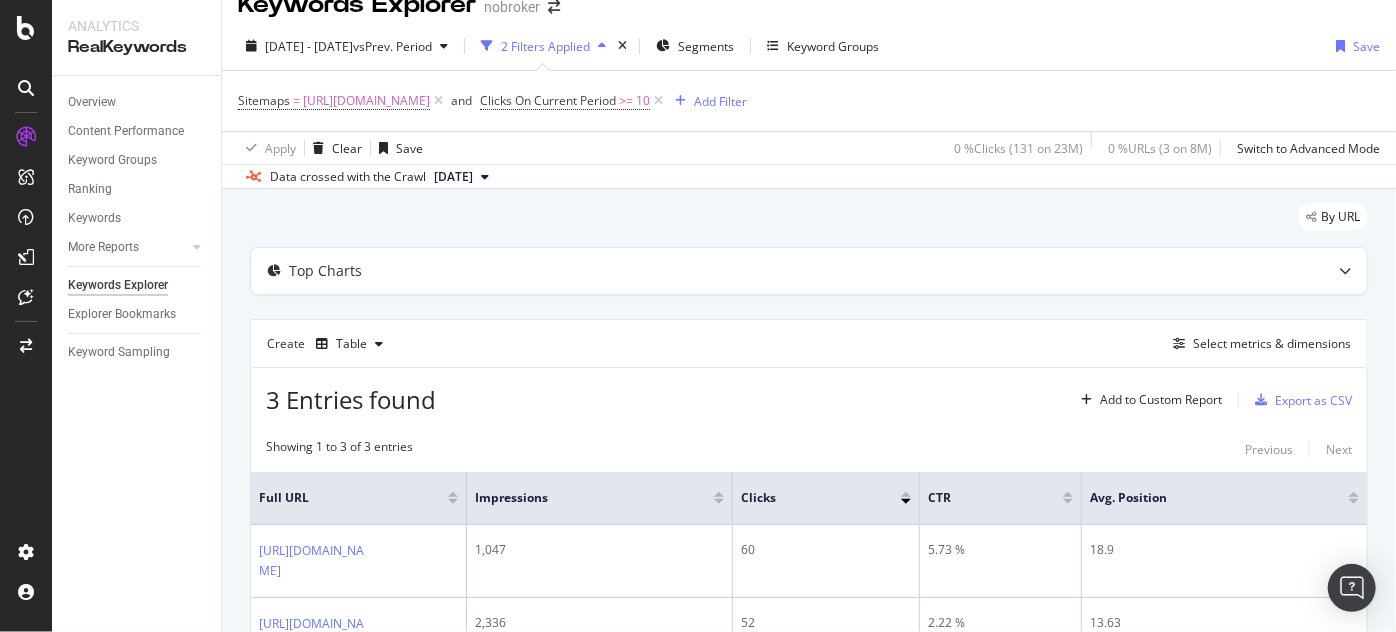 click on "By URL Top Charts Create   Table Select metrics & dimensions 3 Entries found Add to Custom Report Export as CSV Showing 1 to 3 of 3 entries Previous Next Full URL Impressions Clicks CTR Avg. Position [URL][DOMAIN_NAME] 1,047 60 5.73 % 18.9 [URL][DOMAIN_NAME] 2,336 52 2.22 % 13.63 [URL][DOMAIN_NAME] 1,664 40 2.4 % 6.82 Showing 1 to 3 of 3 entries Previous Next" at bounding box center (809, 523) 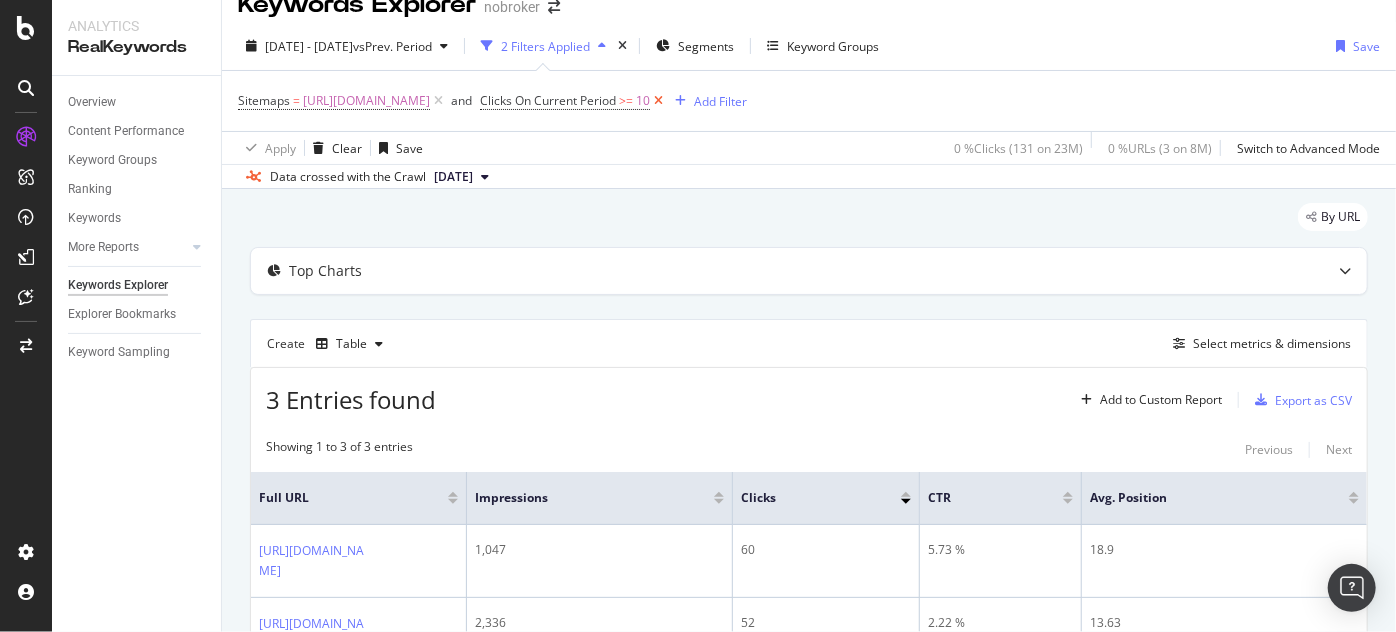 click at bounding box center [658, 101] 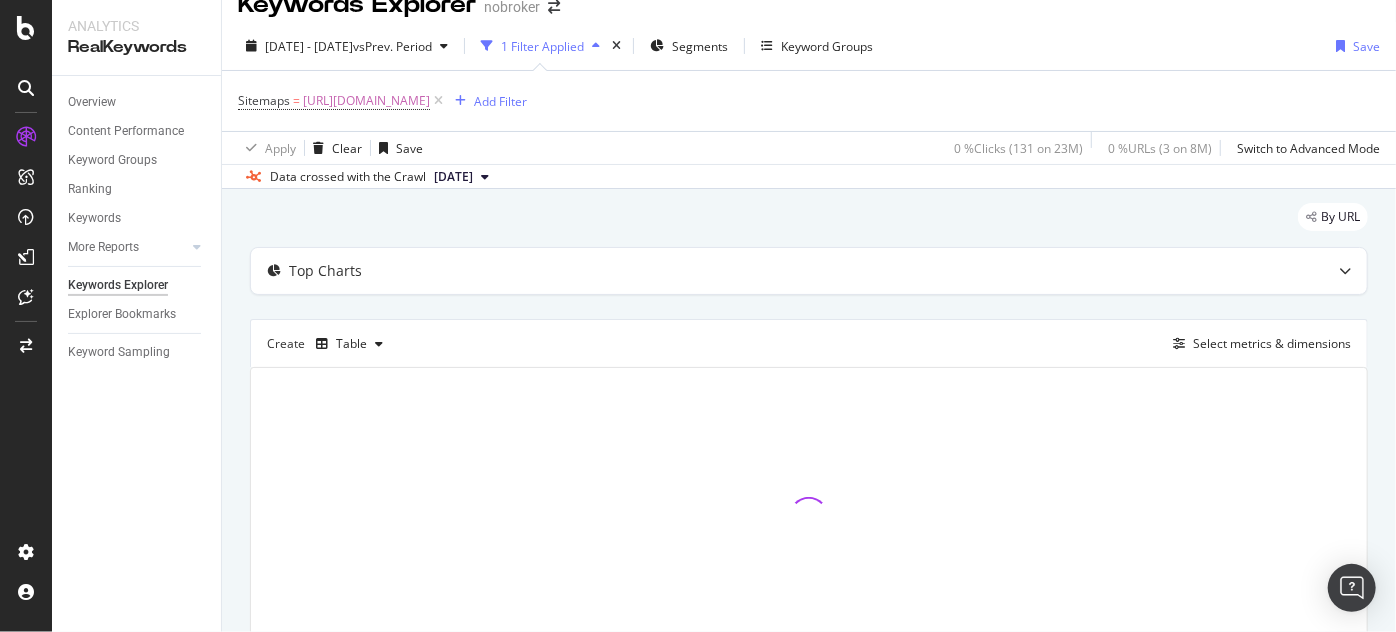 scroll, scrollTop: 131, scrollLeft: 0, axis: vertical 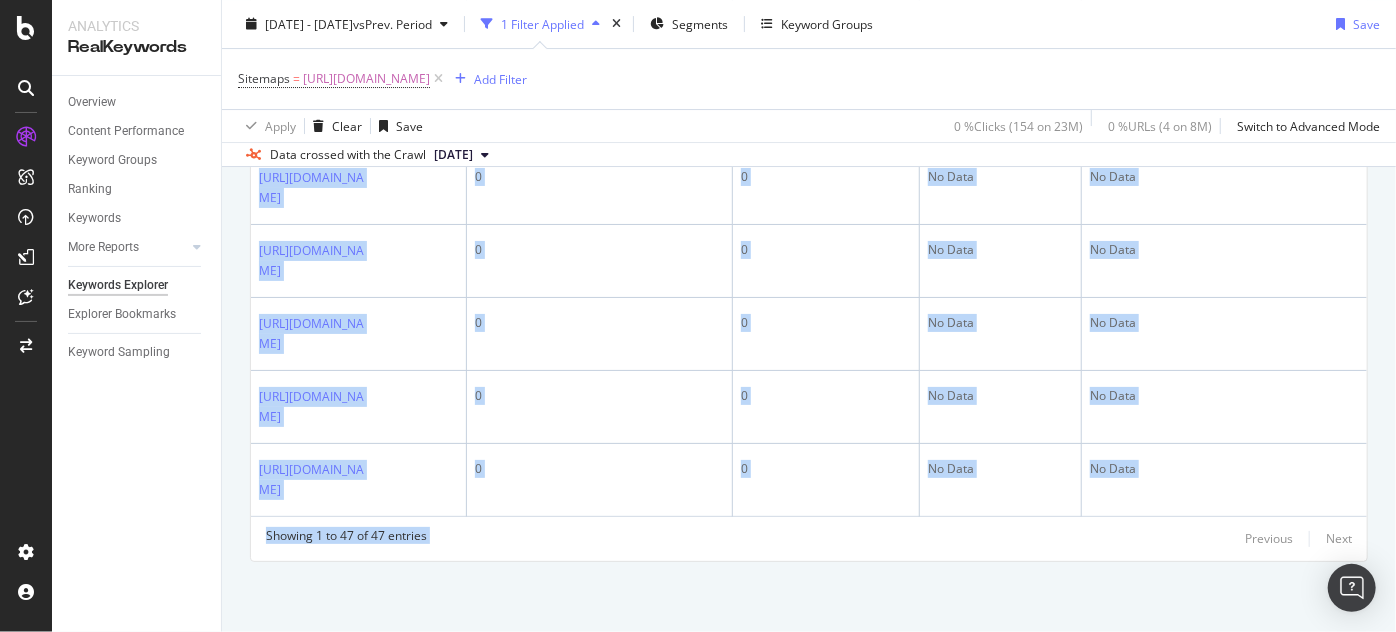 drag, startPoint x: 260, startPoint y: 250, endPoint x: 1015, endPoint y: 674, distance: 865.9105 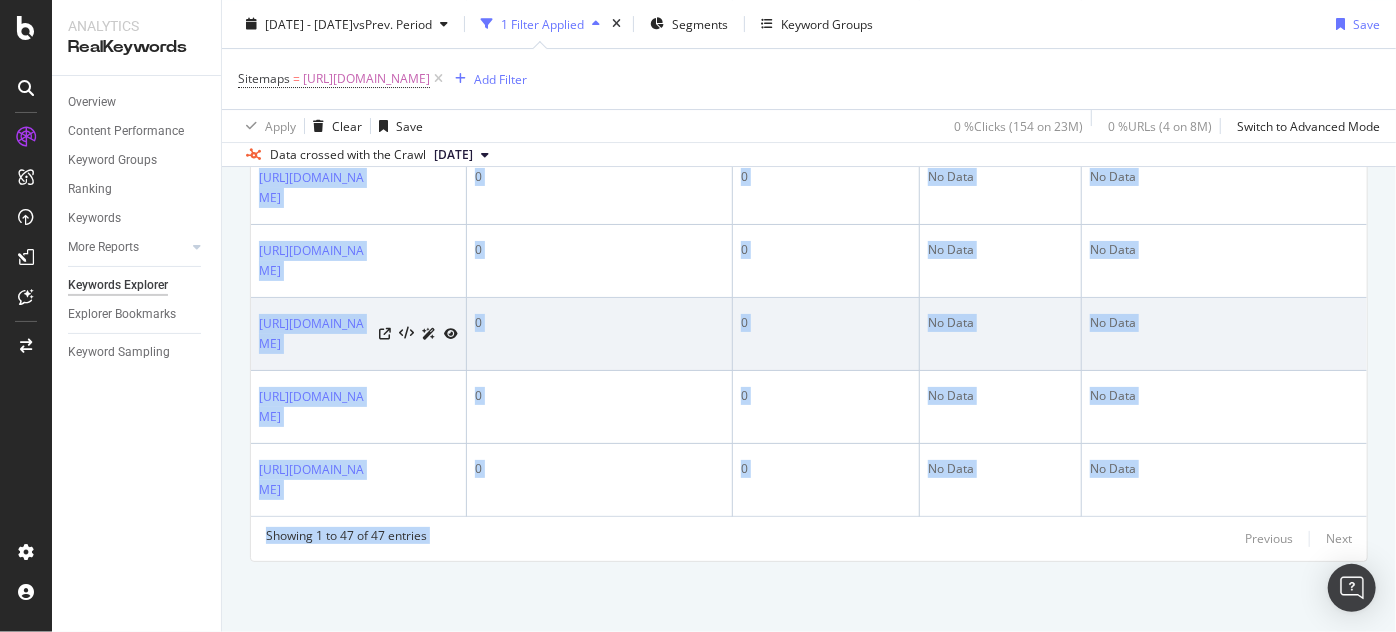 copy on "[URL][DOMAIN_NAME] 1,047 60 5.73 % 18.9 [URL][DOMAIN_NAME] 2,336 52 2.22 % 13.63 [URL][DOMAIN_NAME] 1,664 40 2.4 % 6.82 [URL][DOMAIN_NAME] 78 2 2.56 % 11.64 [URL][DOMAIN_NAME] 0 0 No Data No Data [URL][DOMAIN_NAME] 0 0 No Data No Data [URL][DOMAIN_NAME] 0 0 No Data No Data [URL][DOMAIN_NAME] 0 0 No Data No Data [URL][DOMAIN_NAME].." 